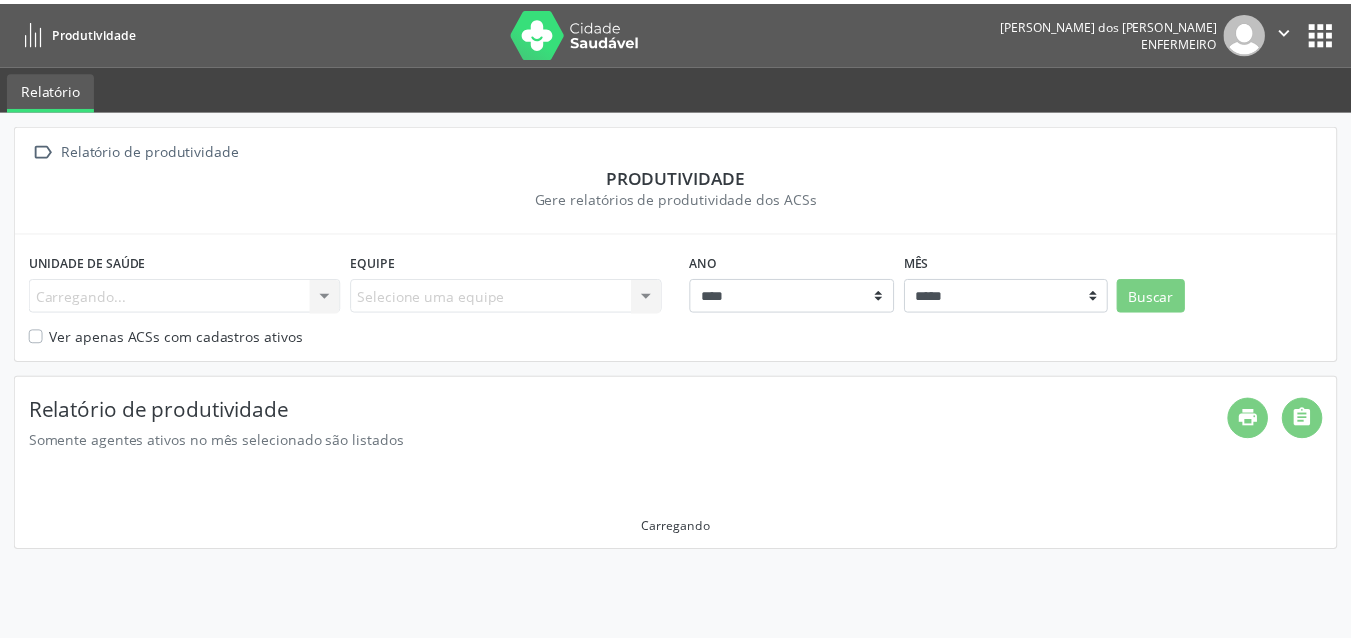 scroll, scrollTop: 0, scrollLeft: 0, axis: both 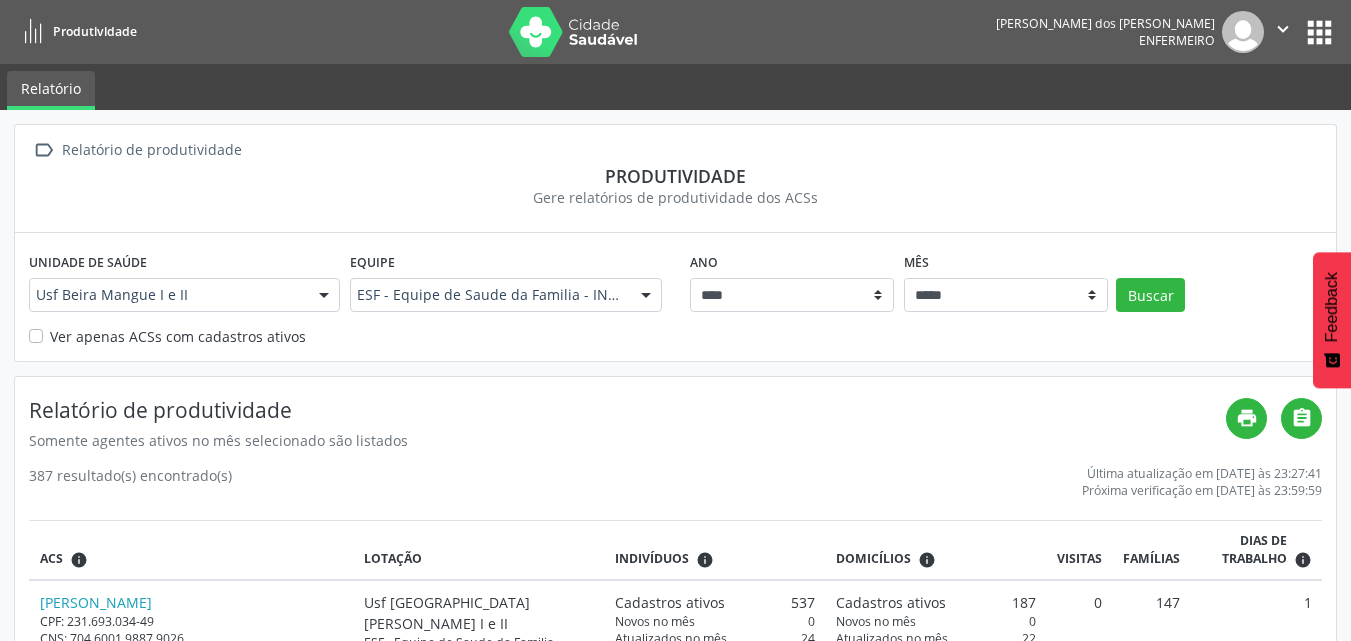 click on "apps" at bounding box center [1319, 32] 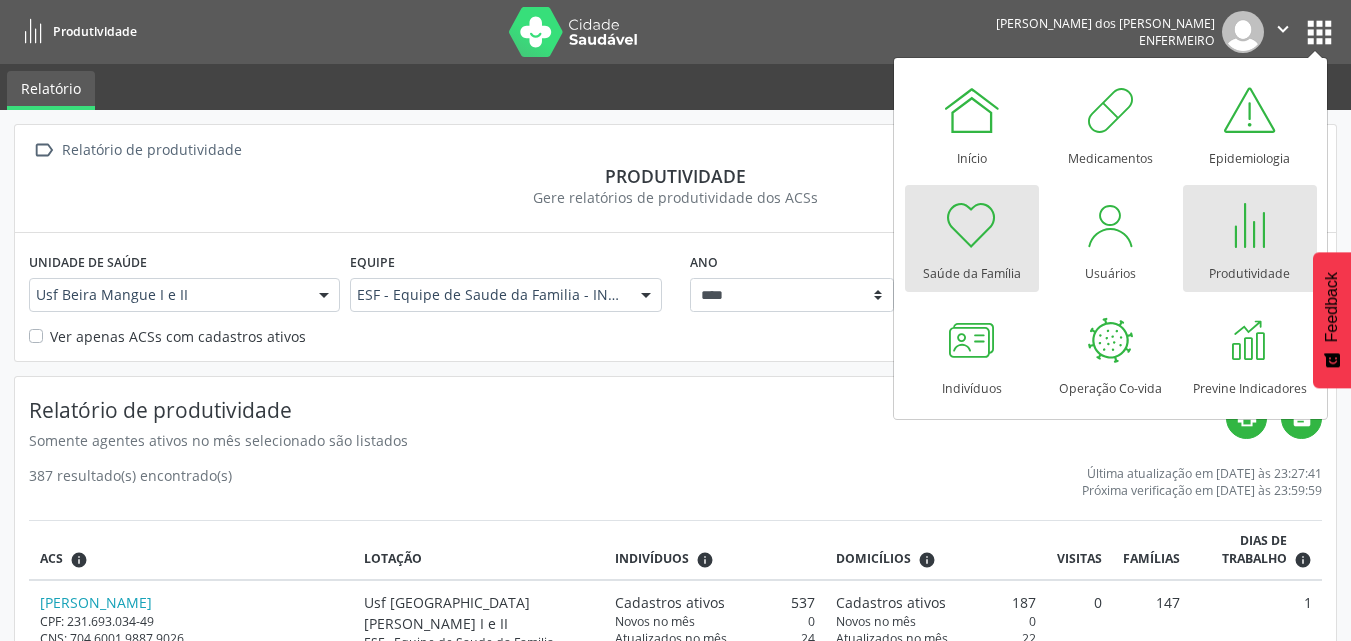 click at bounding box center (972, 225) 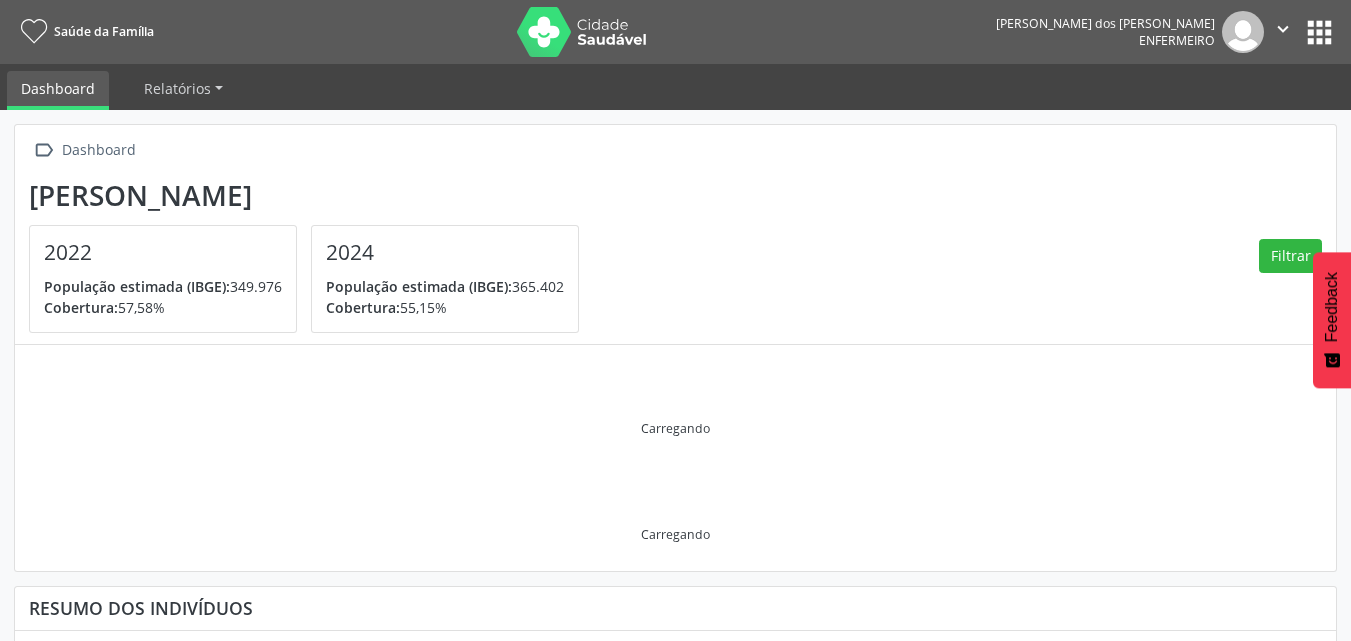 scroll, scrollTop: 0, scrollLeft: 0, axis: both 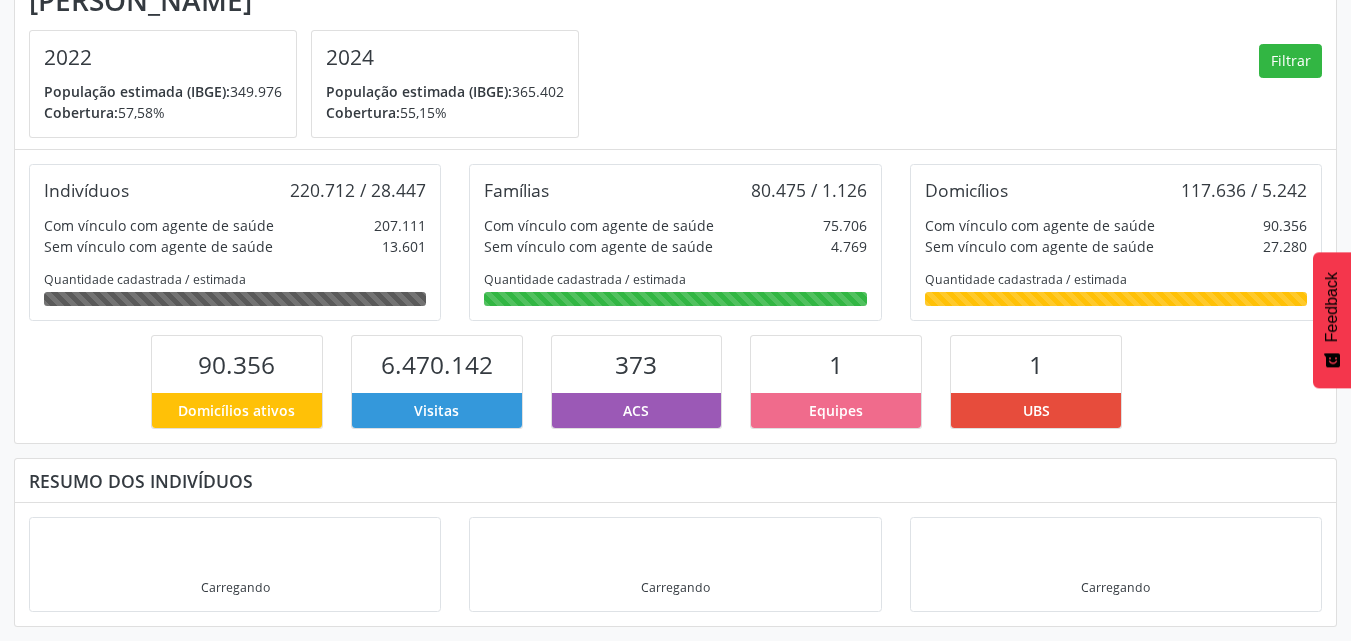 click on "ACS" at bounding box center (636, 410) 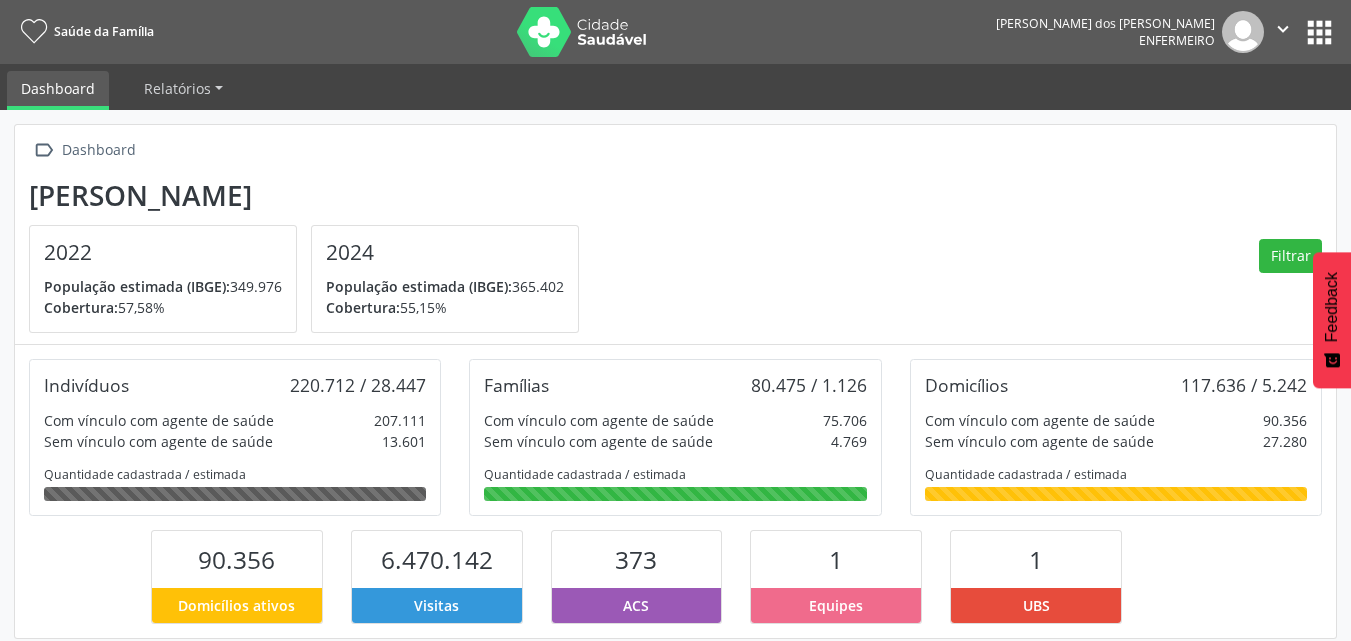 click on "apps" at bounding box center [1319, 32] 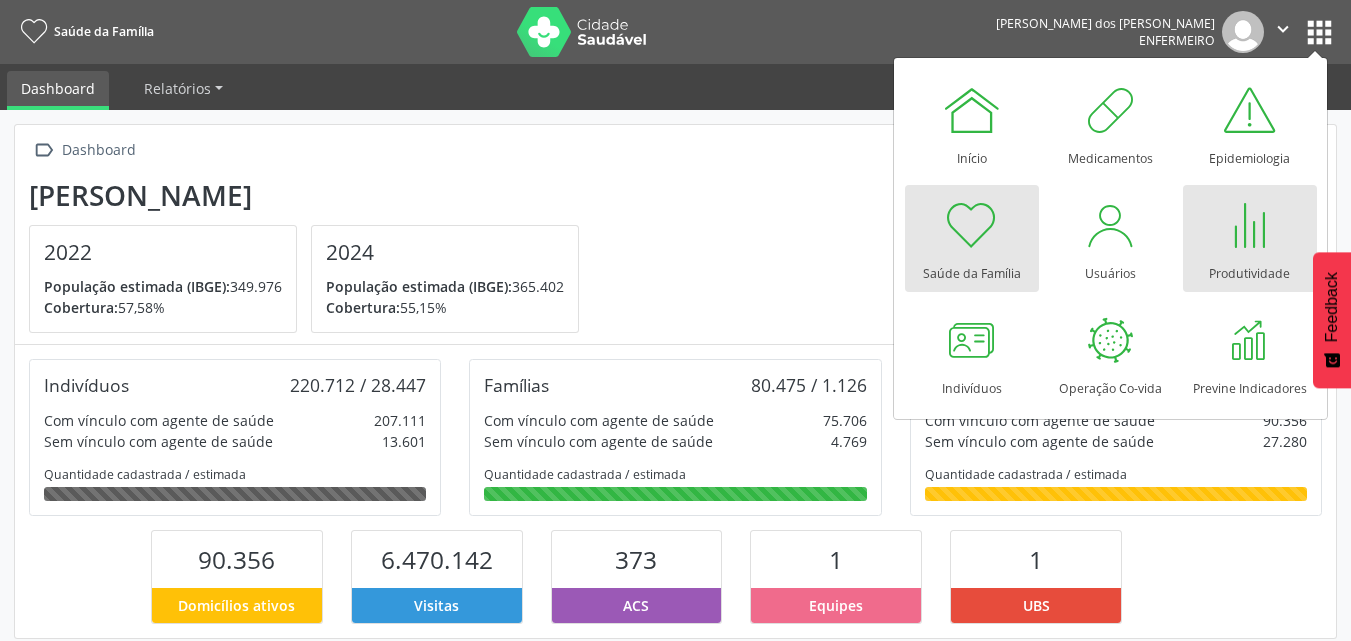 click on "Produtividade" at bounding box center (1249, 268) 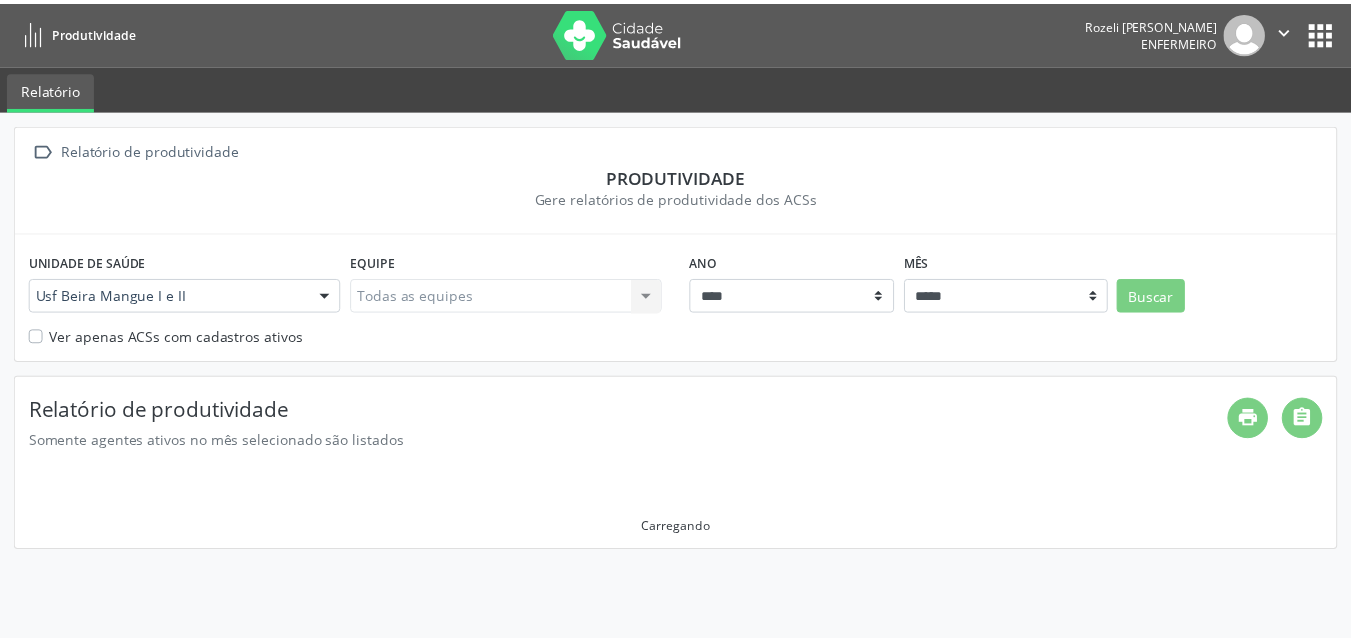 scroll, scrollTop: 0, scrollLeft: 0, axis: both 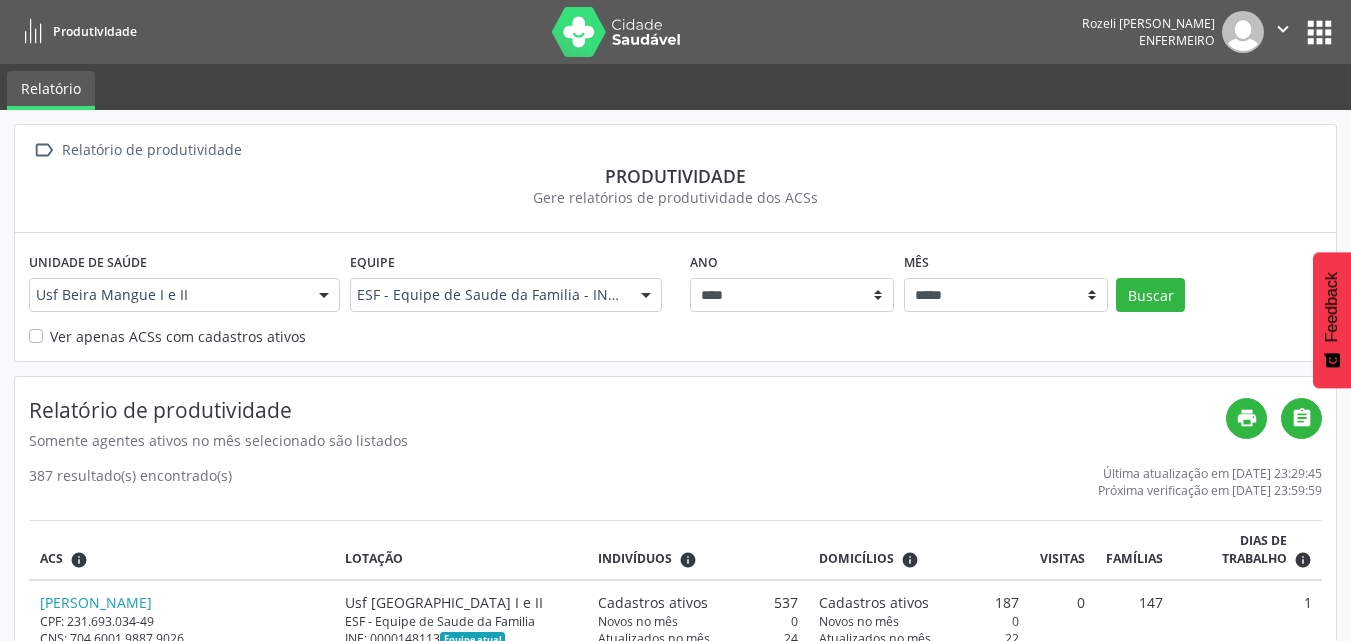 click on "apps" at bounding box center (1319, 32) 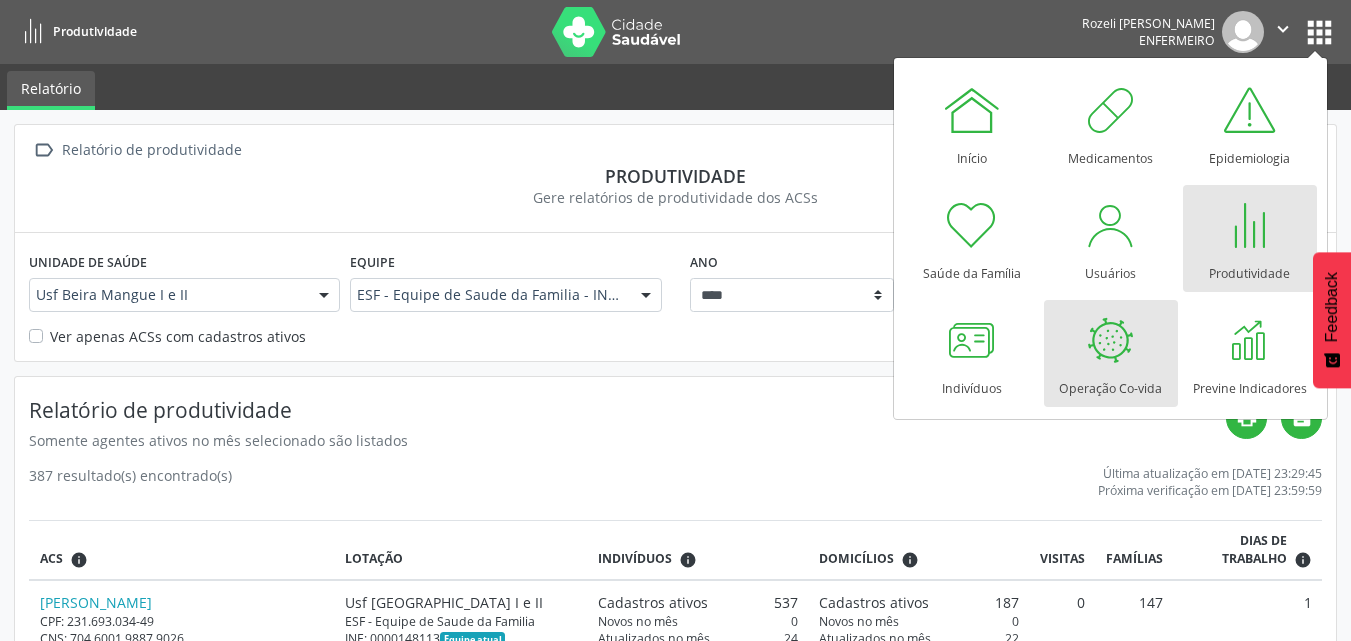 click at bounding box center (1111, 340) 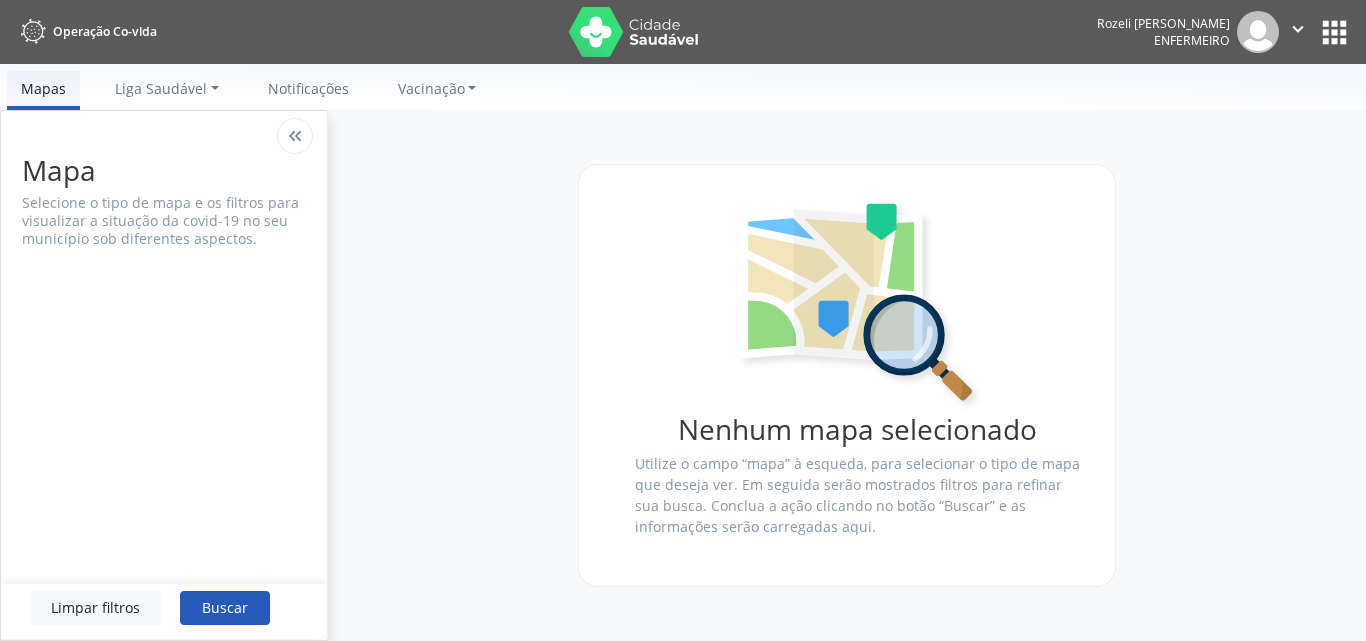 scroll, scrollTop: 0, scrollLeft: 0, axis: both 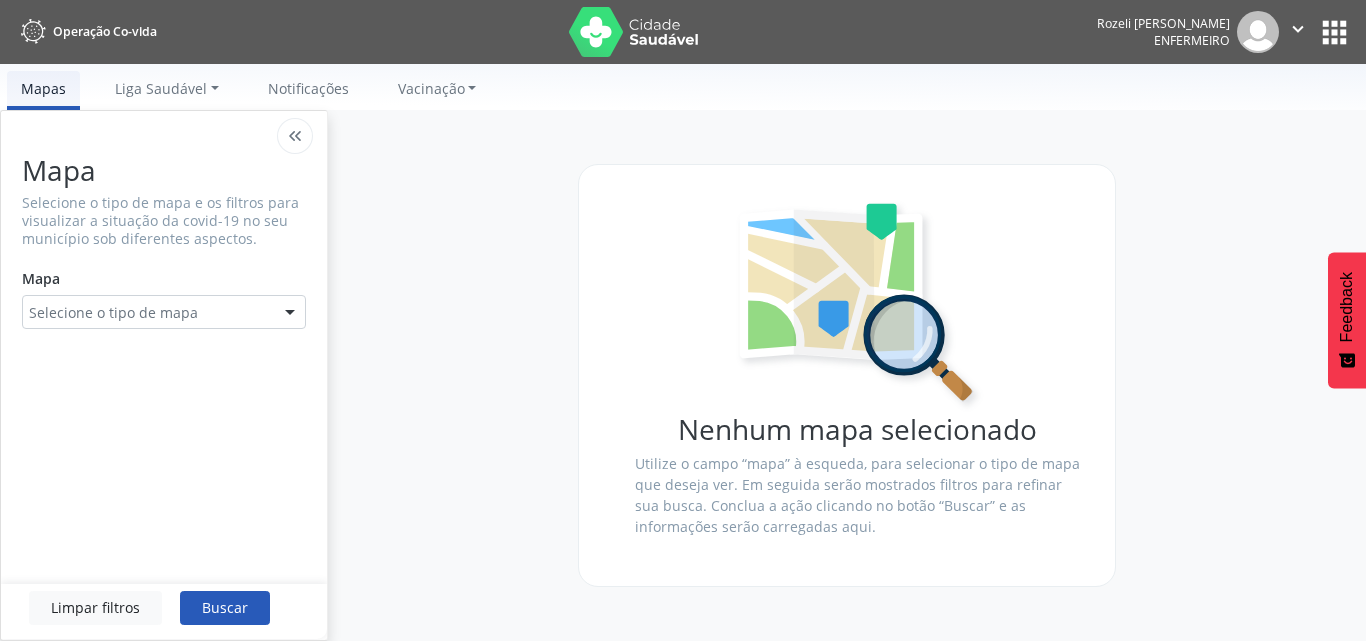click on "apps" at bounding box center [1334, 32] 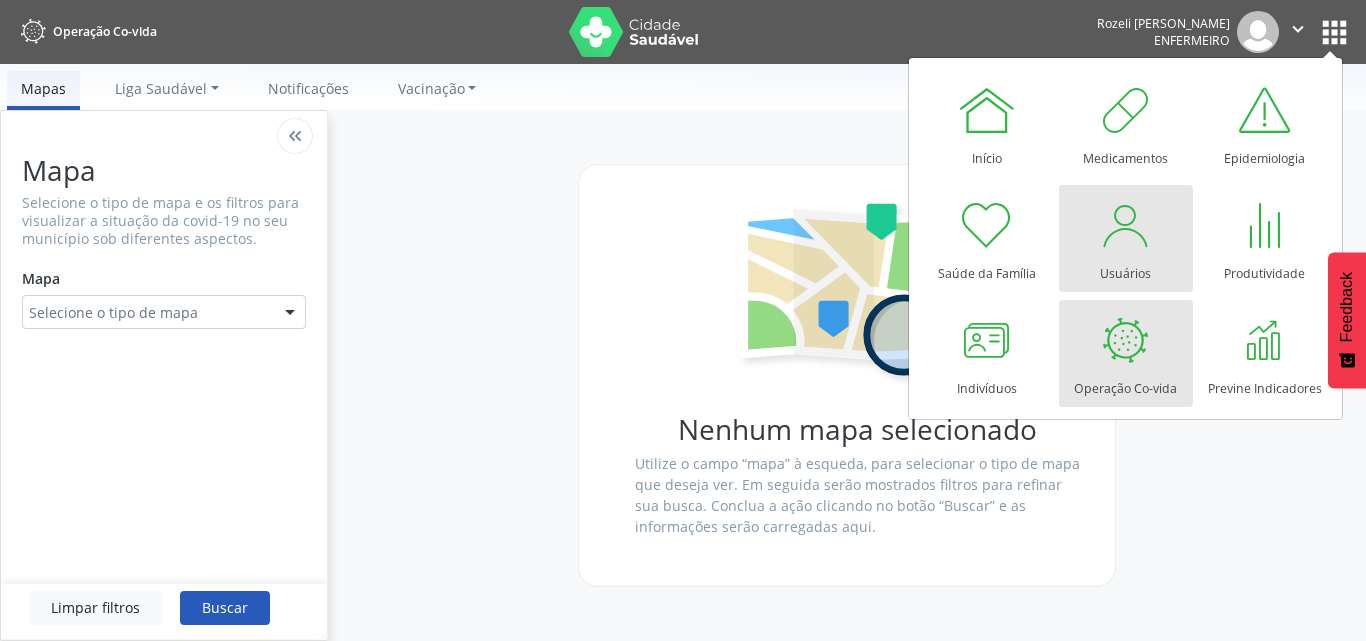 click at bounding box center (1126, 225) 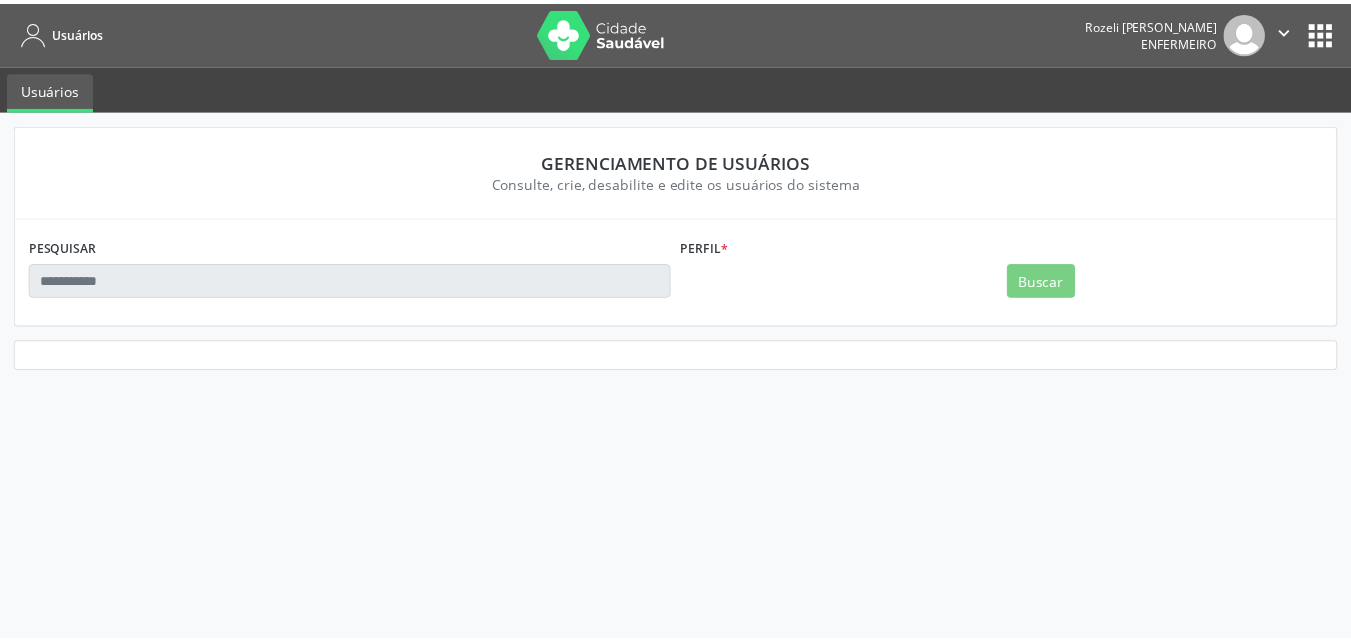 scroll, scrollTop: 0, scrollLeft: 0, axis: both 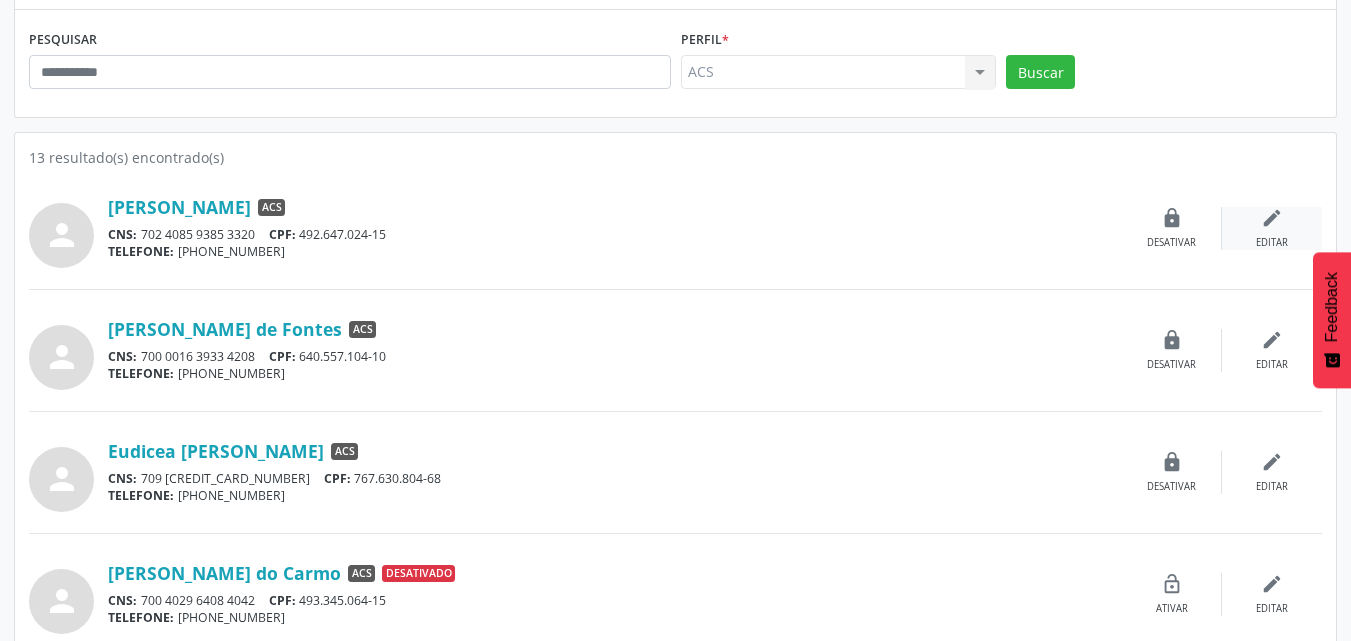 click on "edit
Editar" at bounding box center (1272, 228) 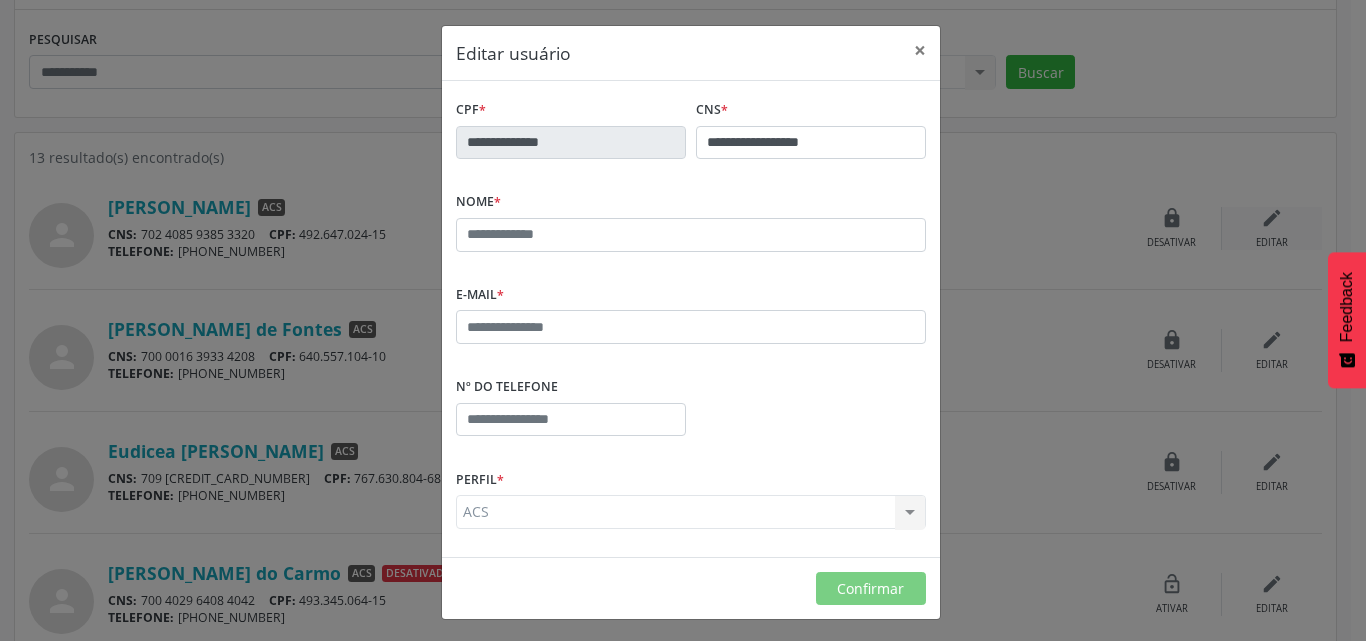 type on "**********" 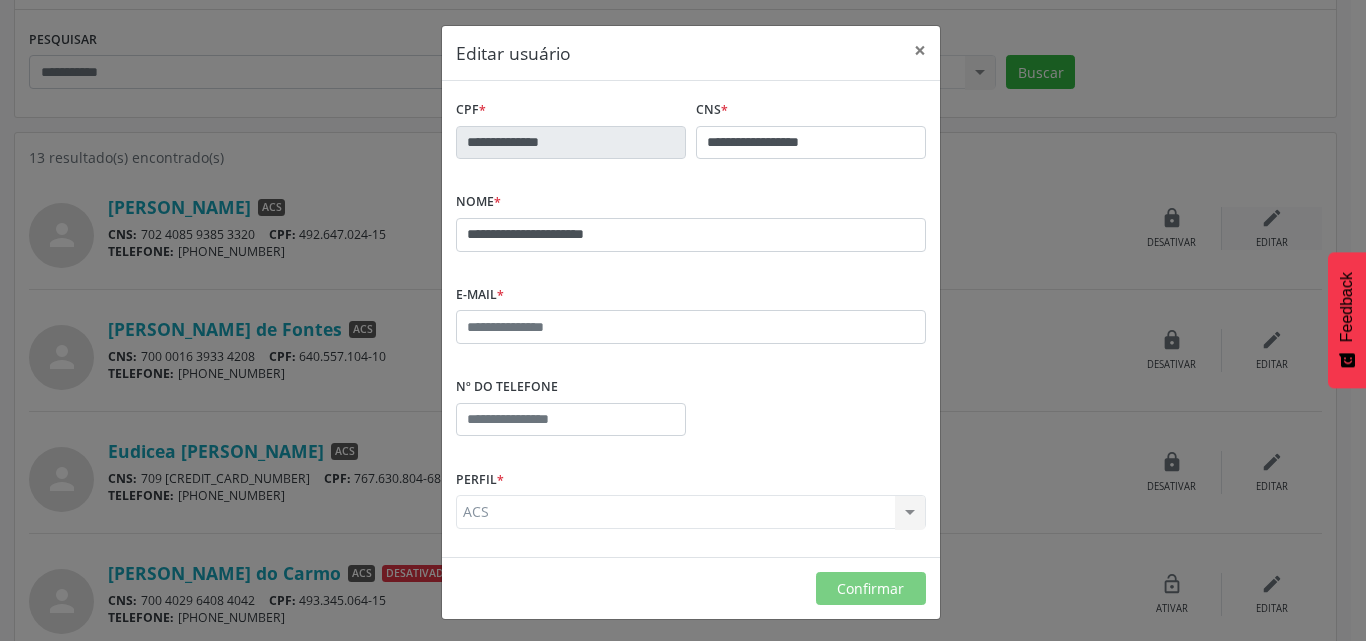 type on "**********" 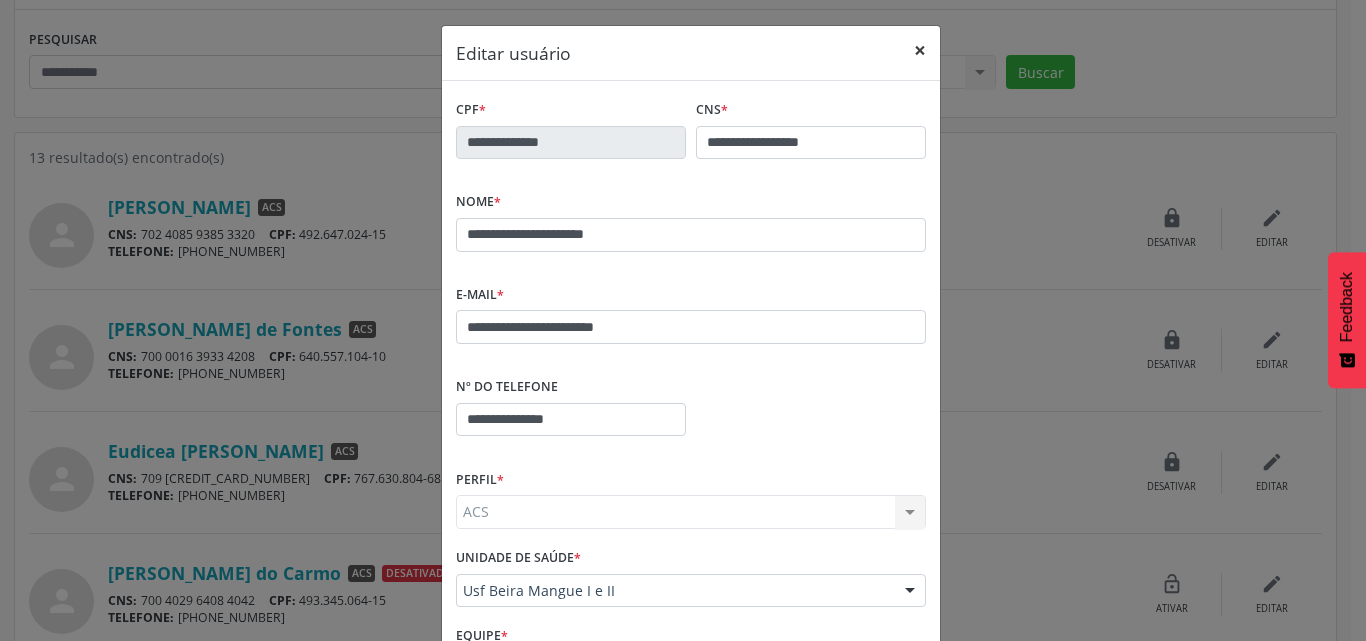 click on "×" at bounding box center (920, 50) 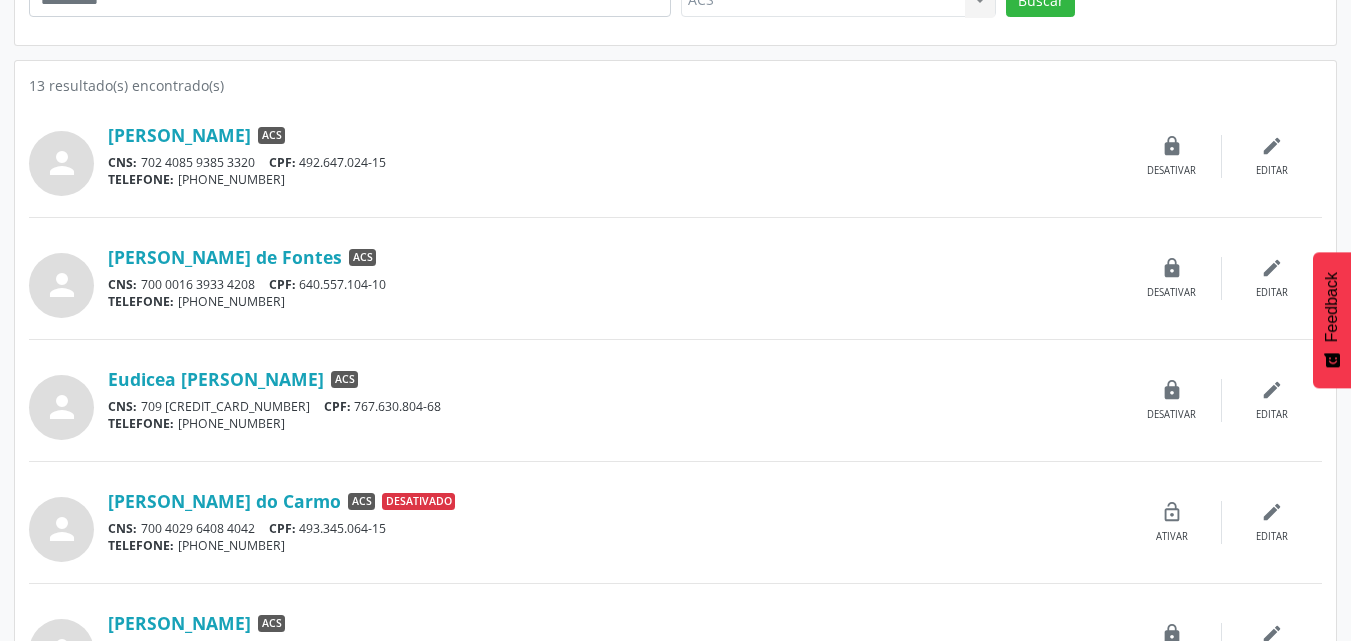 scroll, scrollTop: 317, scrollLeft: 0, axis: vertical 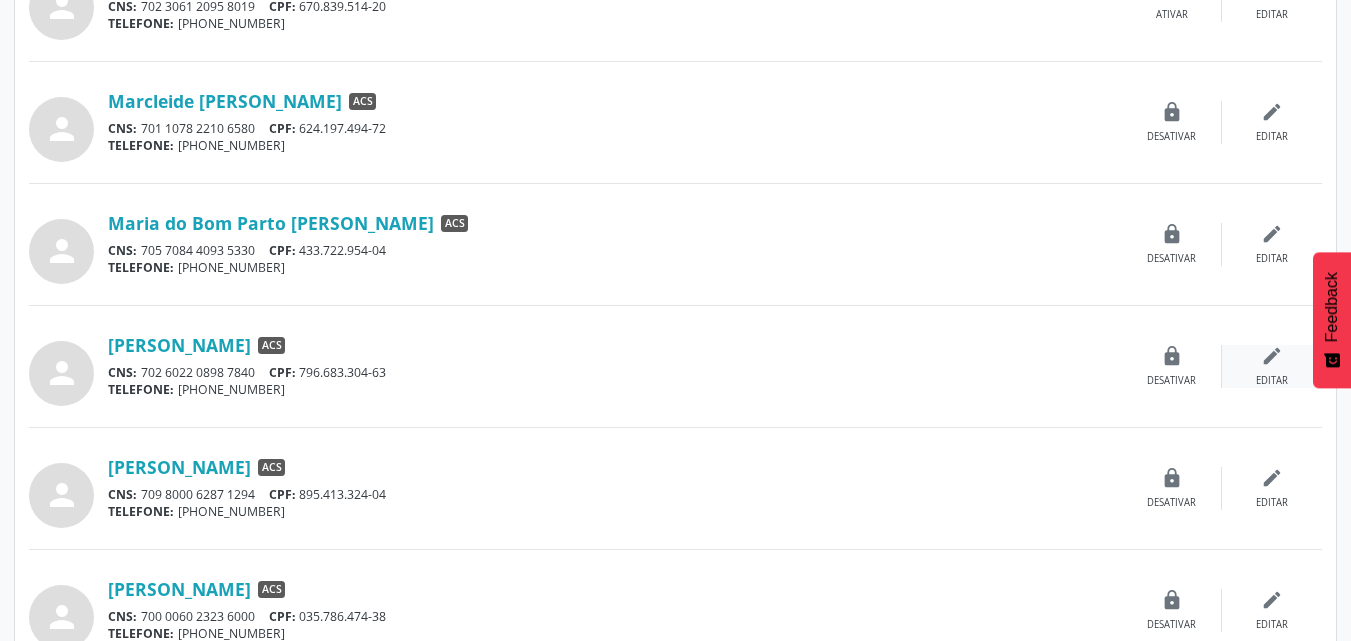 click on "Editar" at bounding box center (1272, 381) 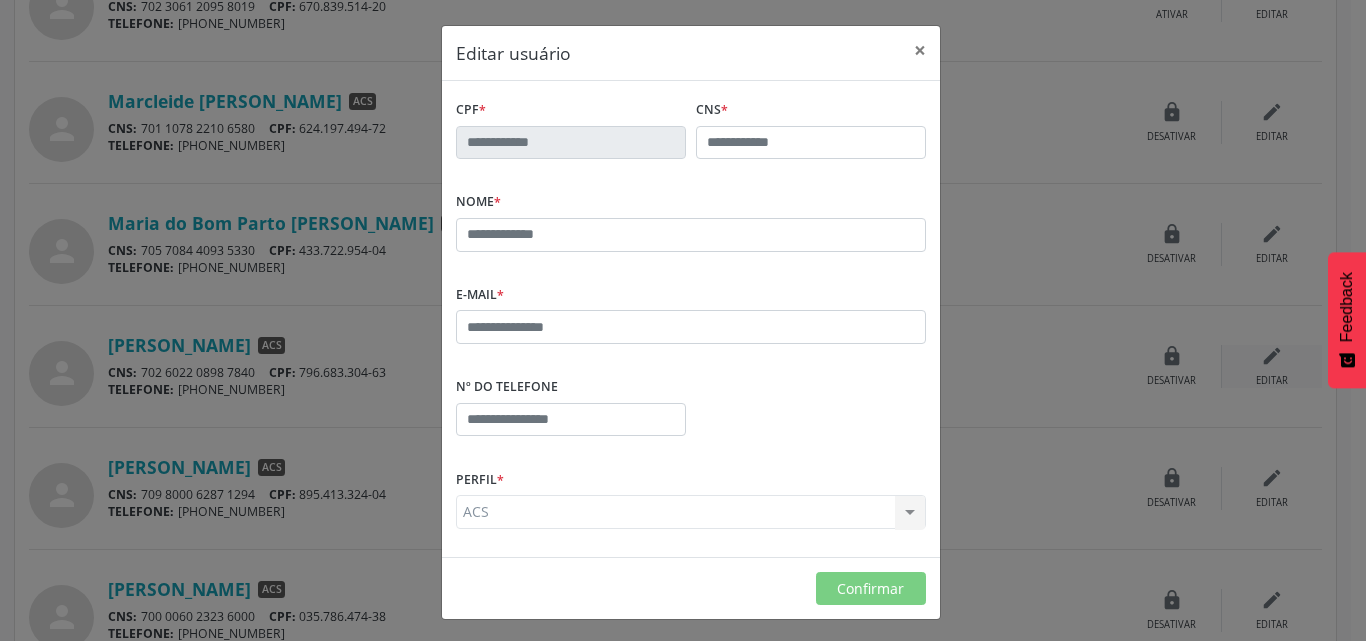 type on "**********" 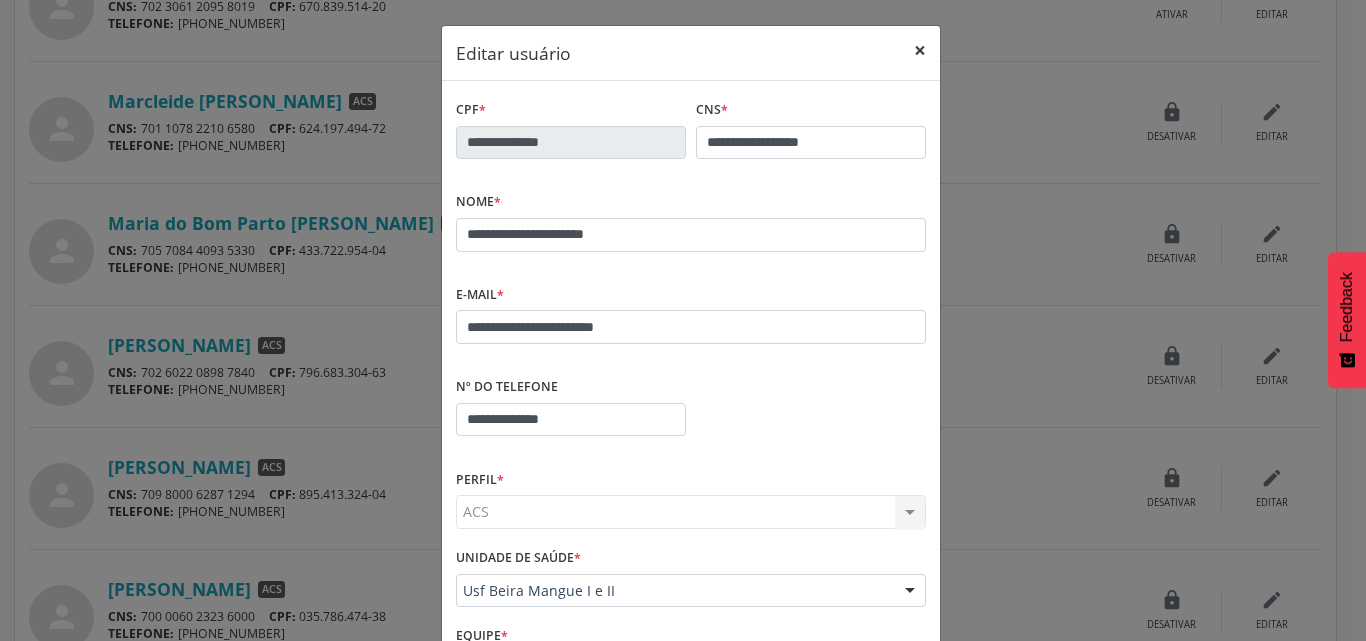 click on "×" at bounding box center (920, 50) 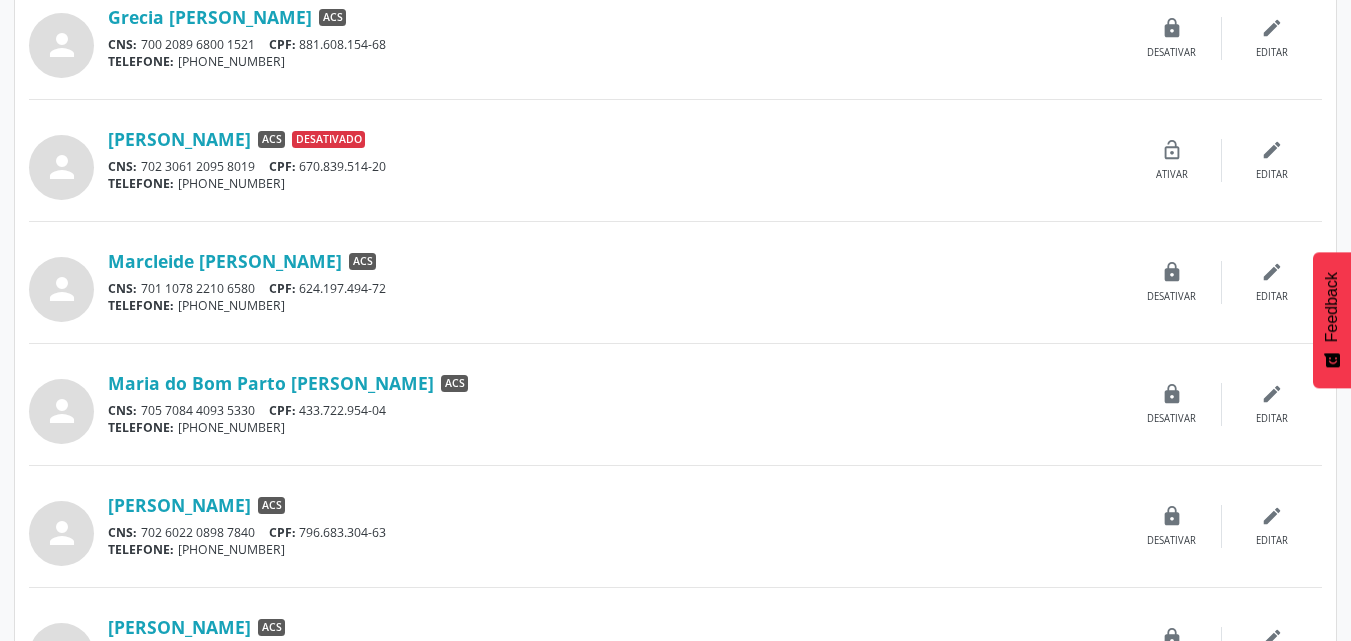scroll, scrollTop: 997, scrollLeft: 0, axis: vertical 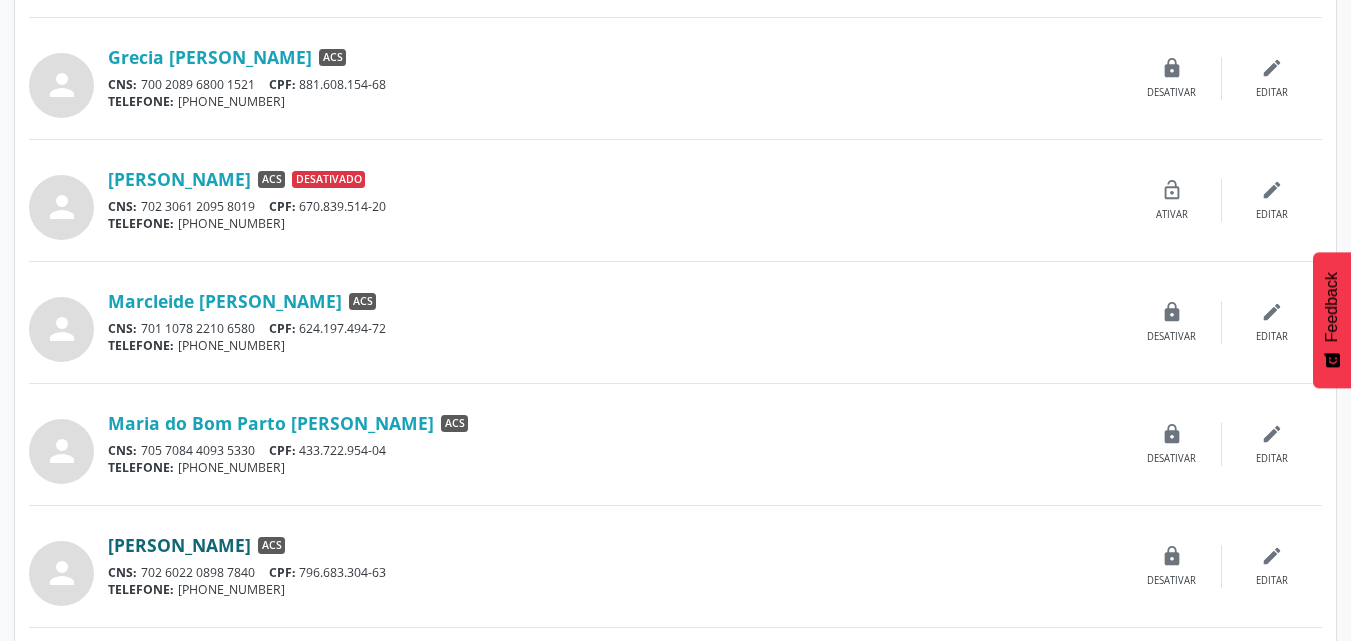 click on "[PERSON_NAME]" at bounding box center [179, 545] 